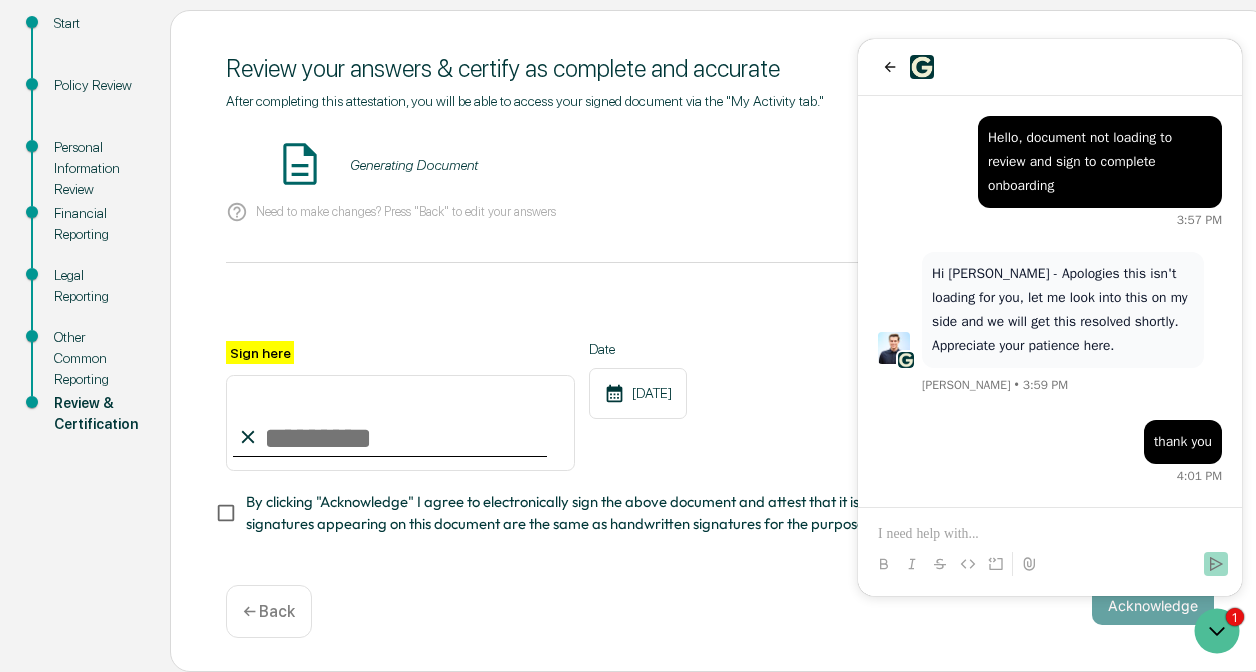 scroll, scrollTop: 0, scrollLeft: 0, axis: both 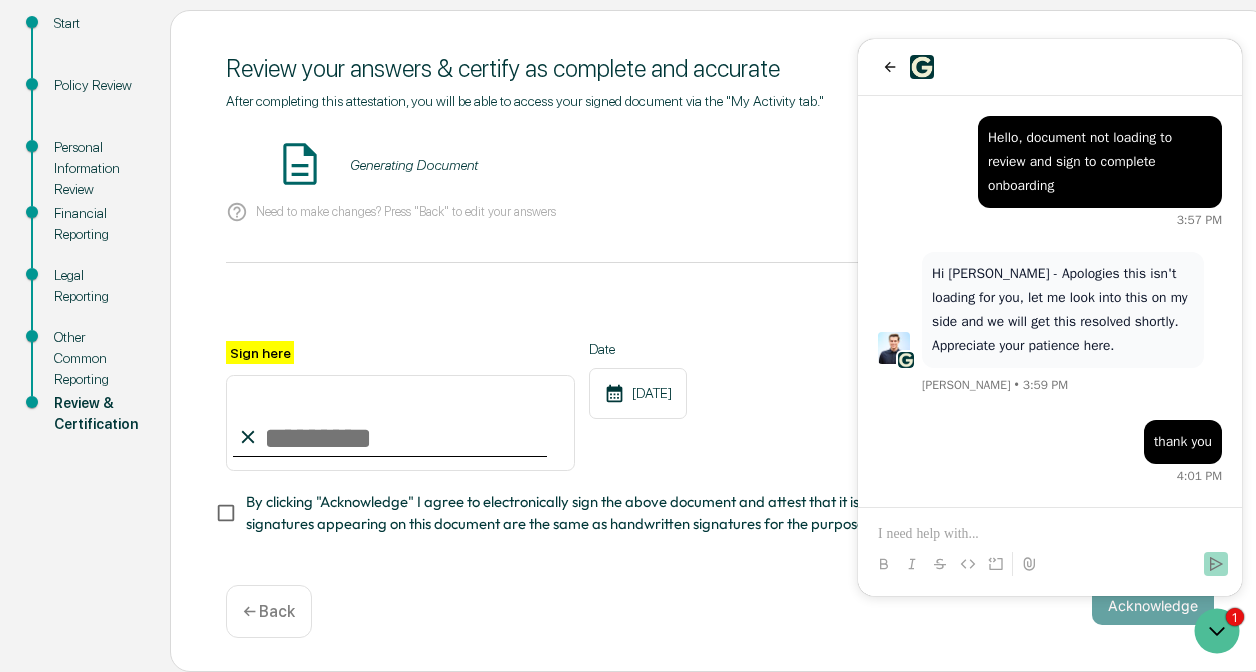 click on "Generating Document" at bounding box center (414, 165) 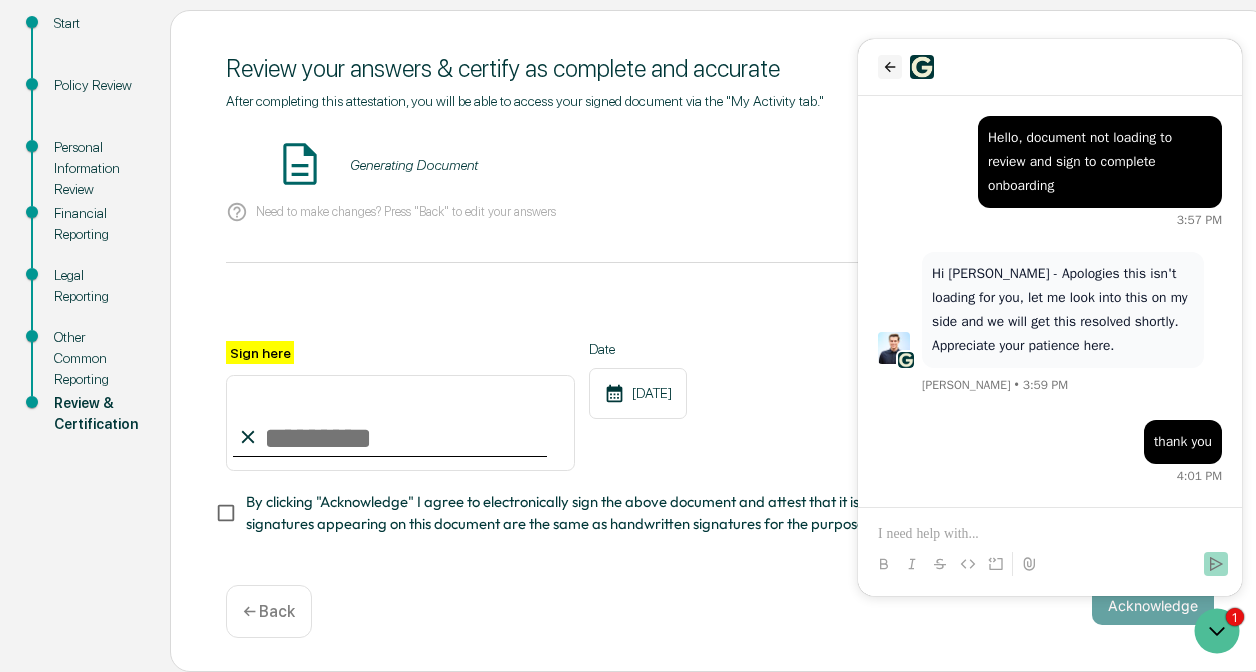 click 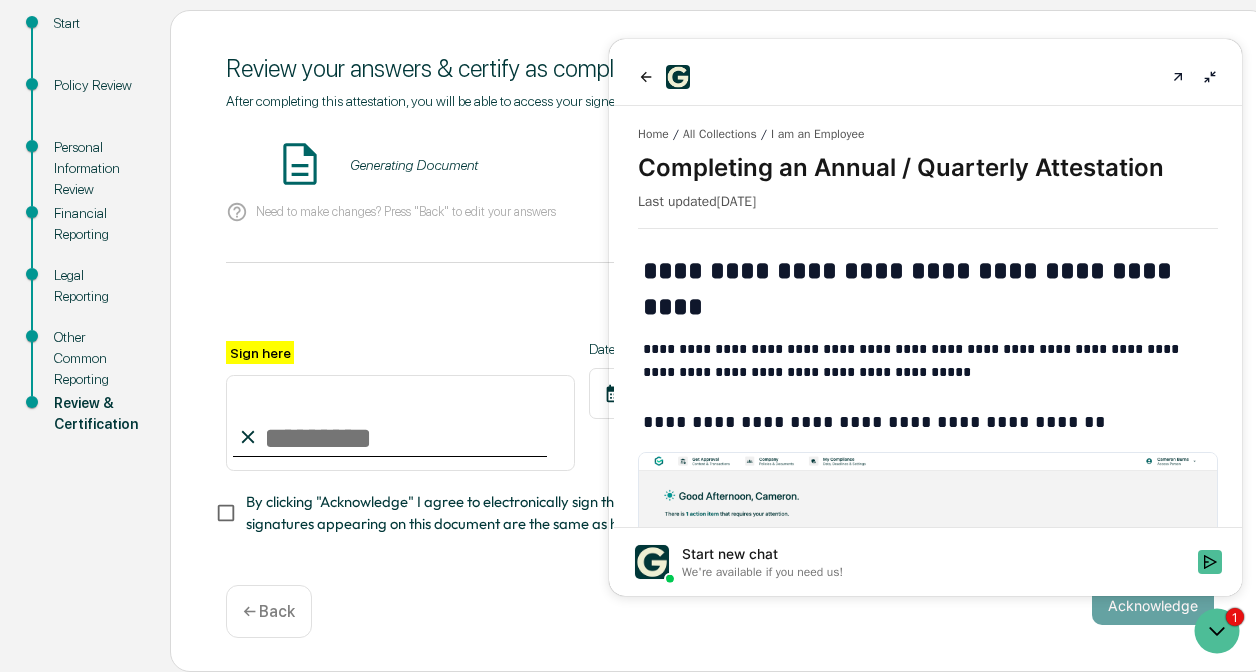 click 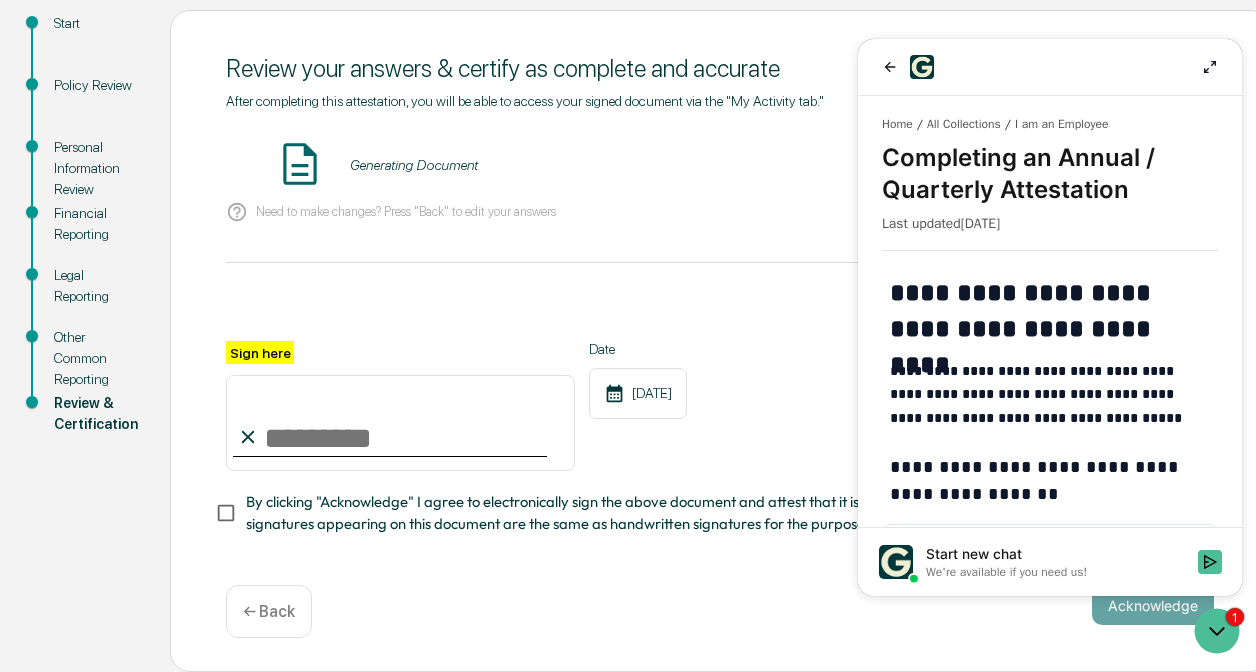 click on "Other Common Reporting" at bounding box center [96, 358] 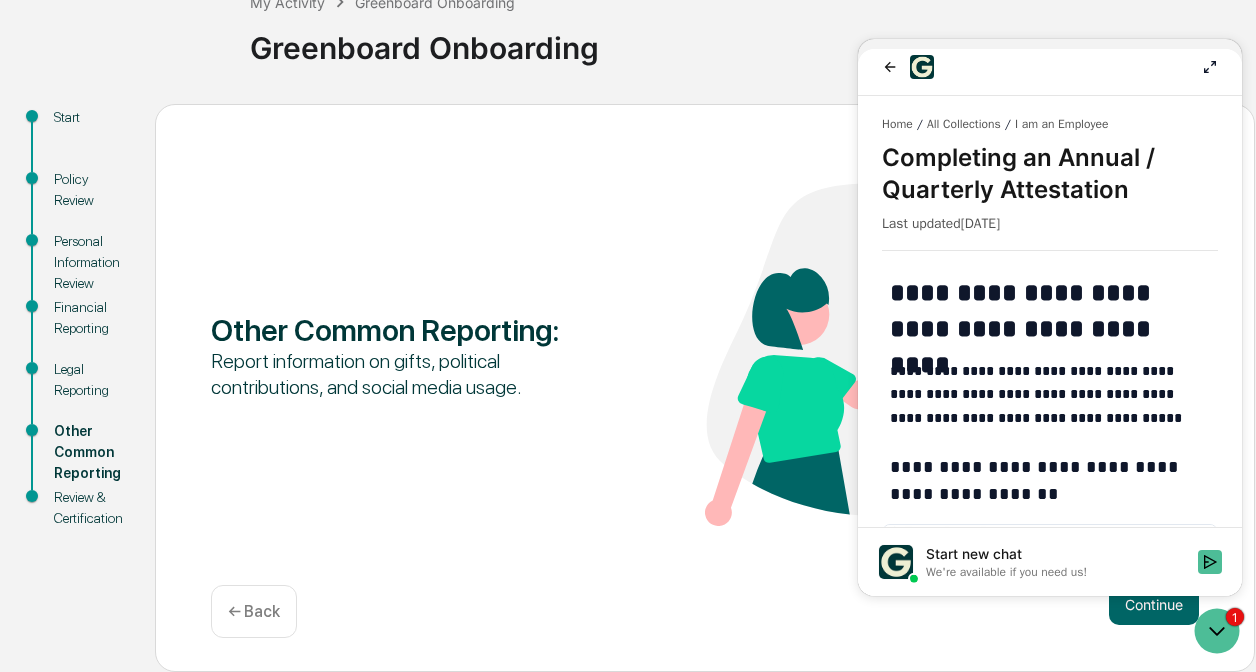 scroll, scrollTop: 124, scrollLeft: 0, axis: vertical 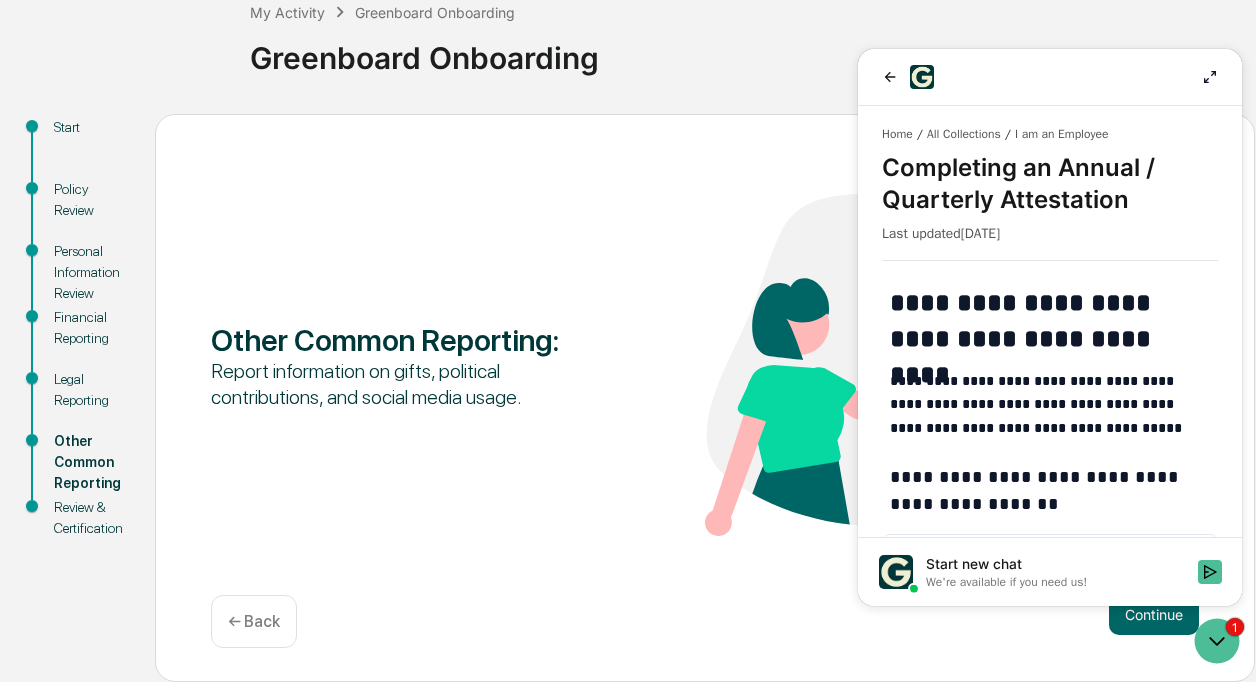 click on "Review & Certification" at bounding box center (88, 518) 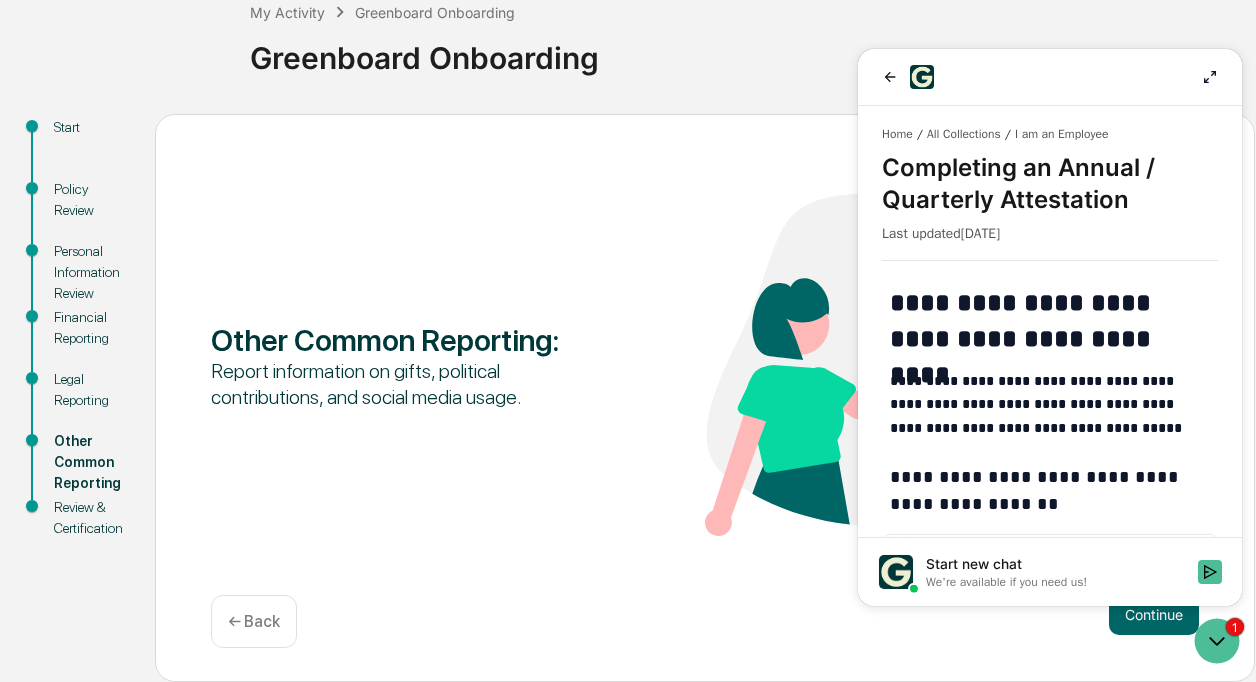 drag, startPoint x: 848, startPoint y: 574, endPoint x: 826, endPoint y: 573, distance: 22.022715 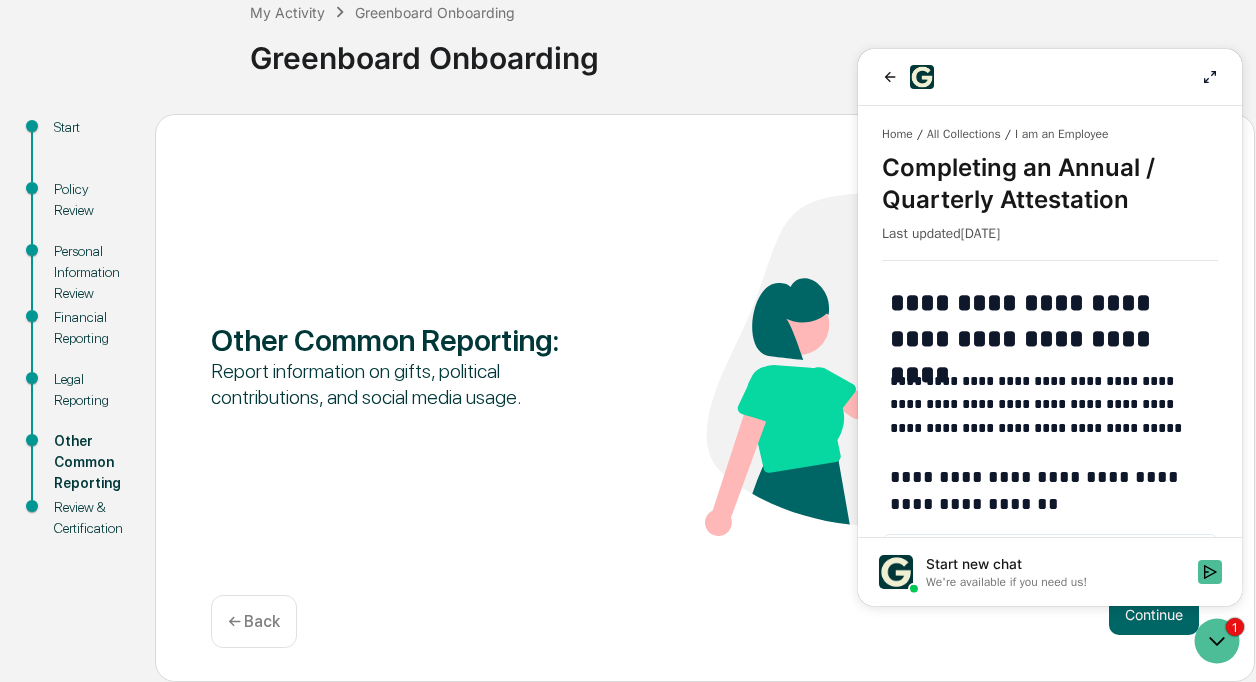 click on "Legal Reporting" at bounding box center [88, 390] 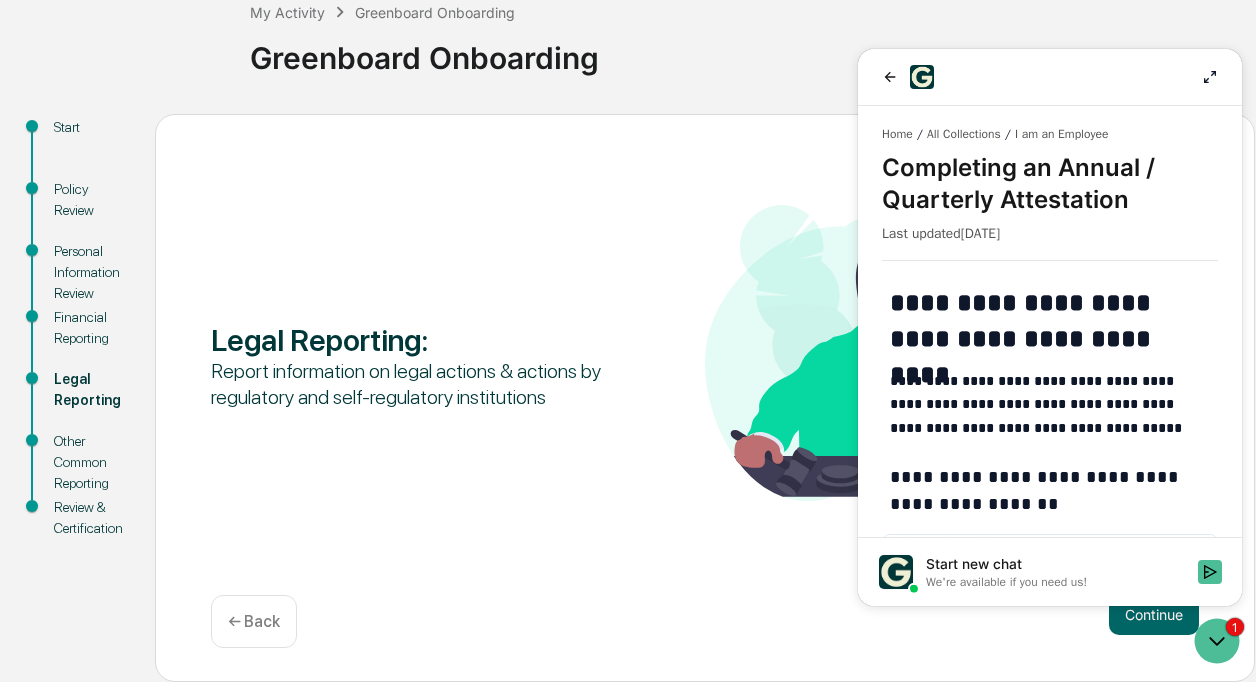 click on "Other Common Reporting" at bounding box center [88, 462] 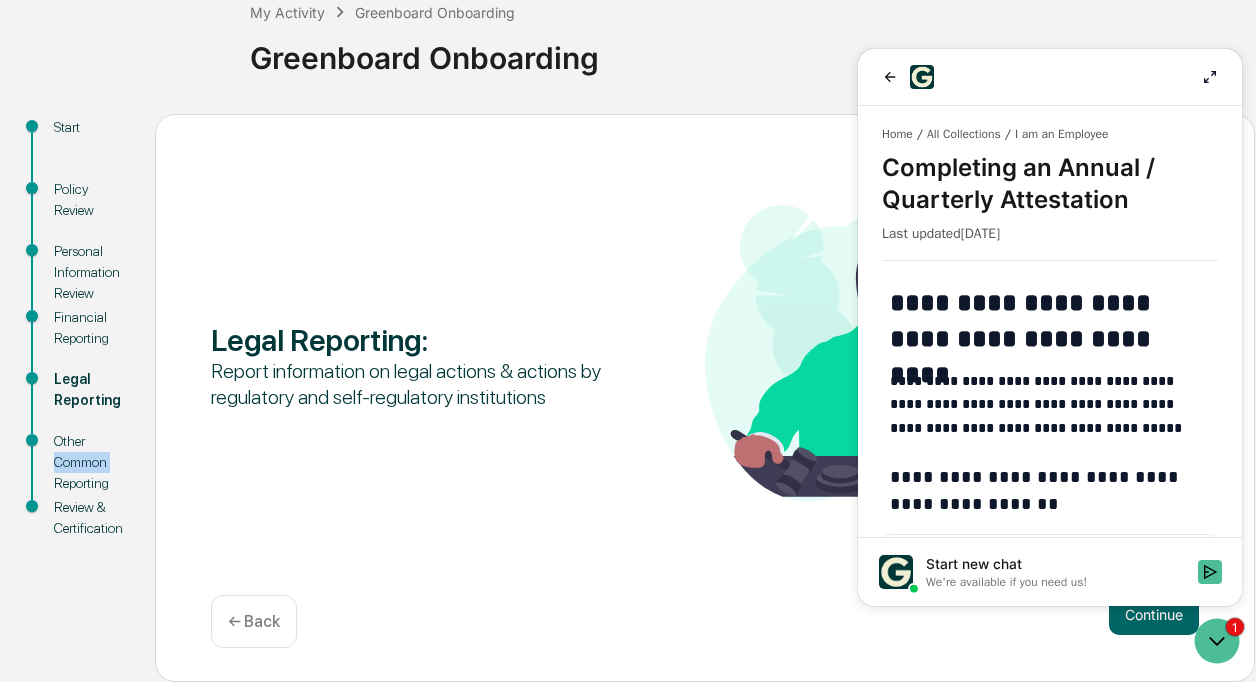 click on "Other Common Reporting" at bounding box center (88, 462) 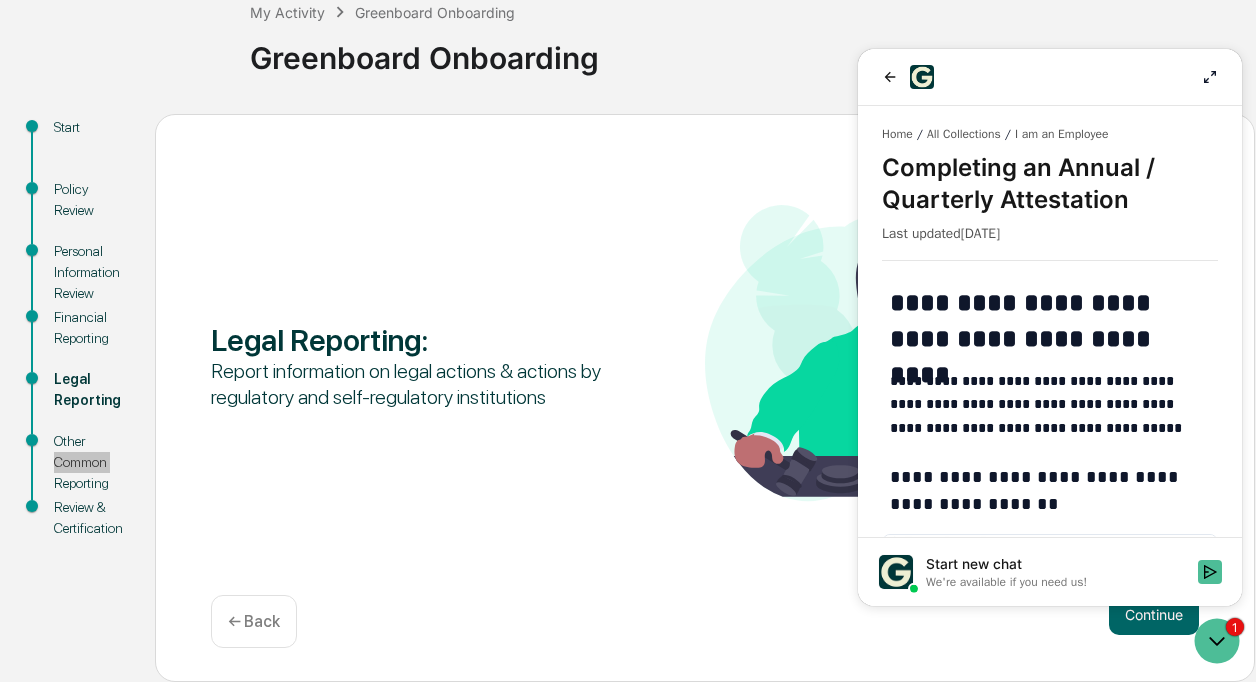 click at bounding box center [1050, 77] 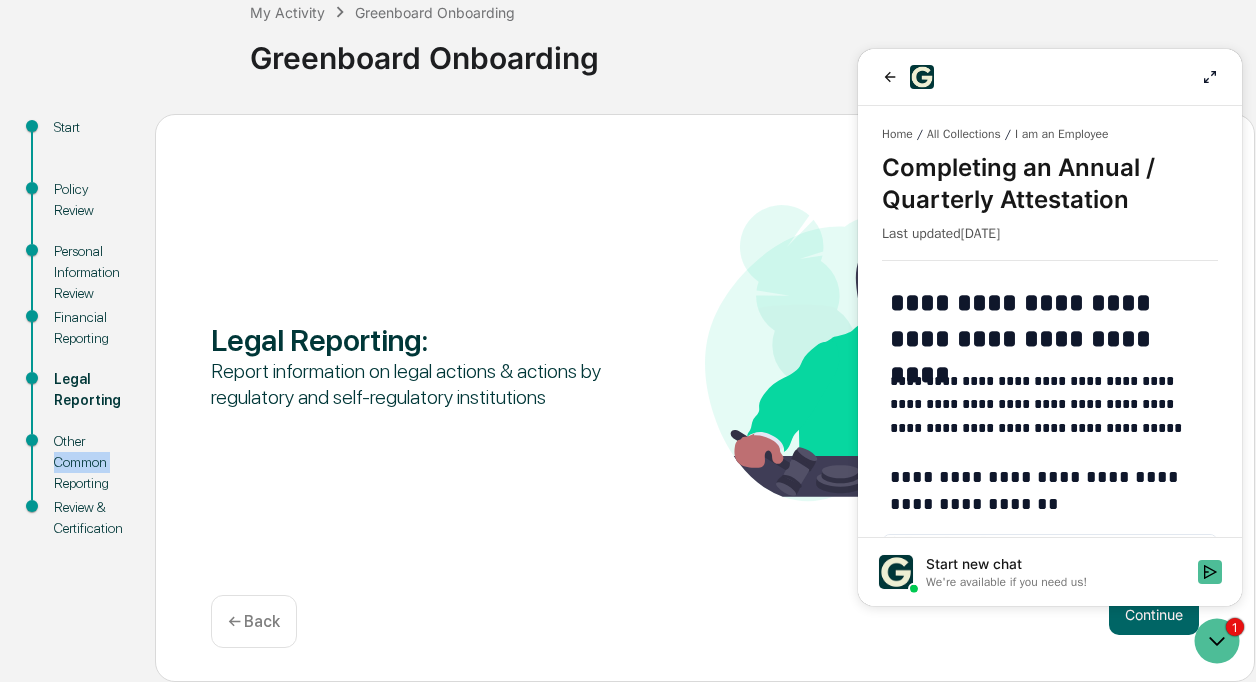 drag, startPoint x: 234, startPoint y: 46, endPoint x: 766, endPoint y: 521, distance: 713.19635 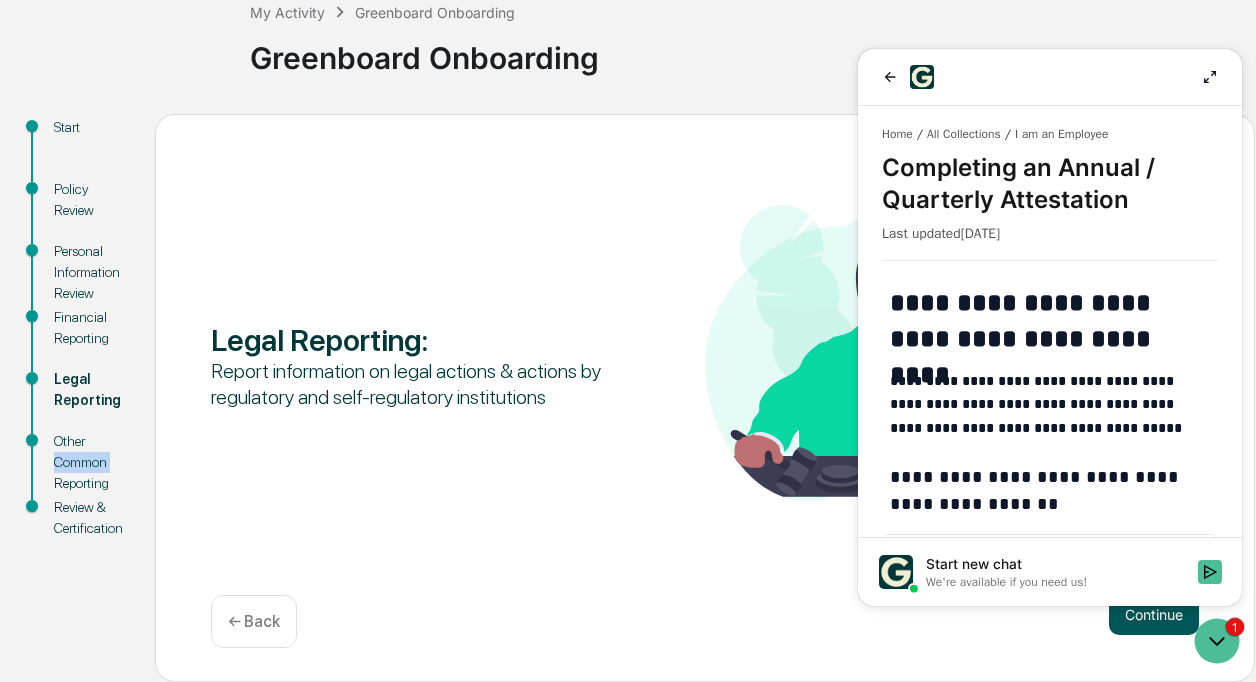 click on "Continue" at bounding box center (1154, 615) 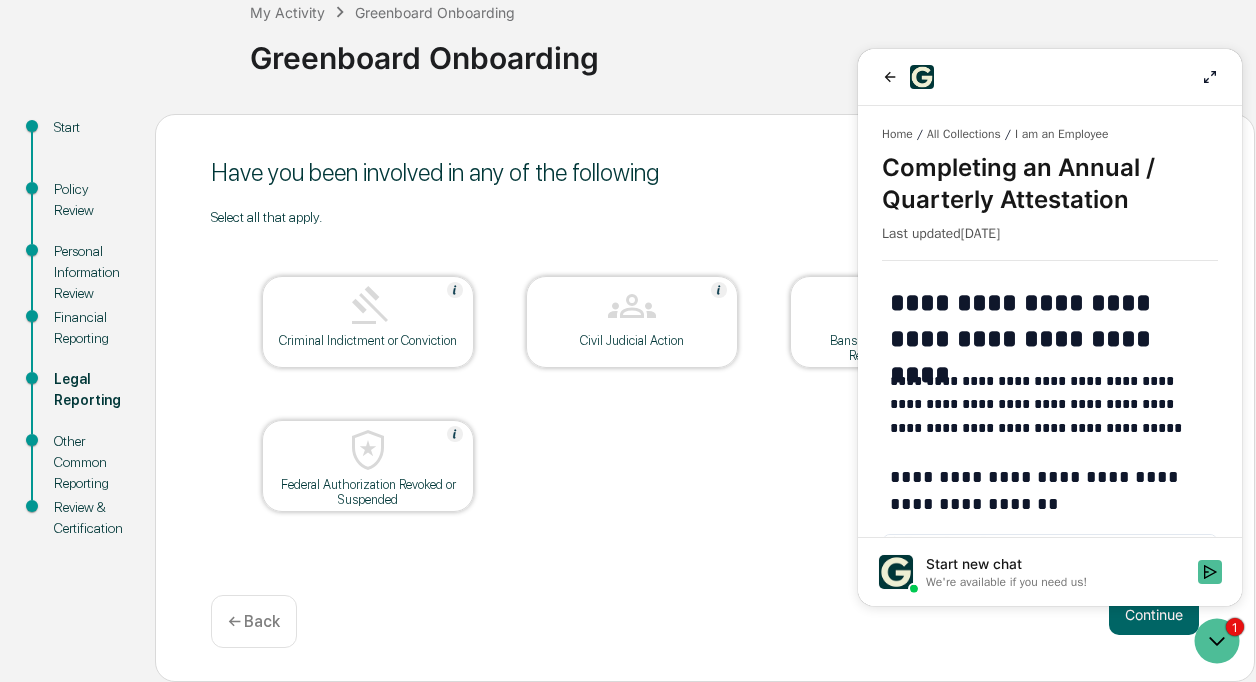 click on "Continue" at bounding box center [1154, 615] 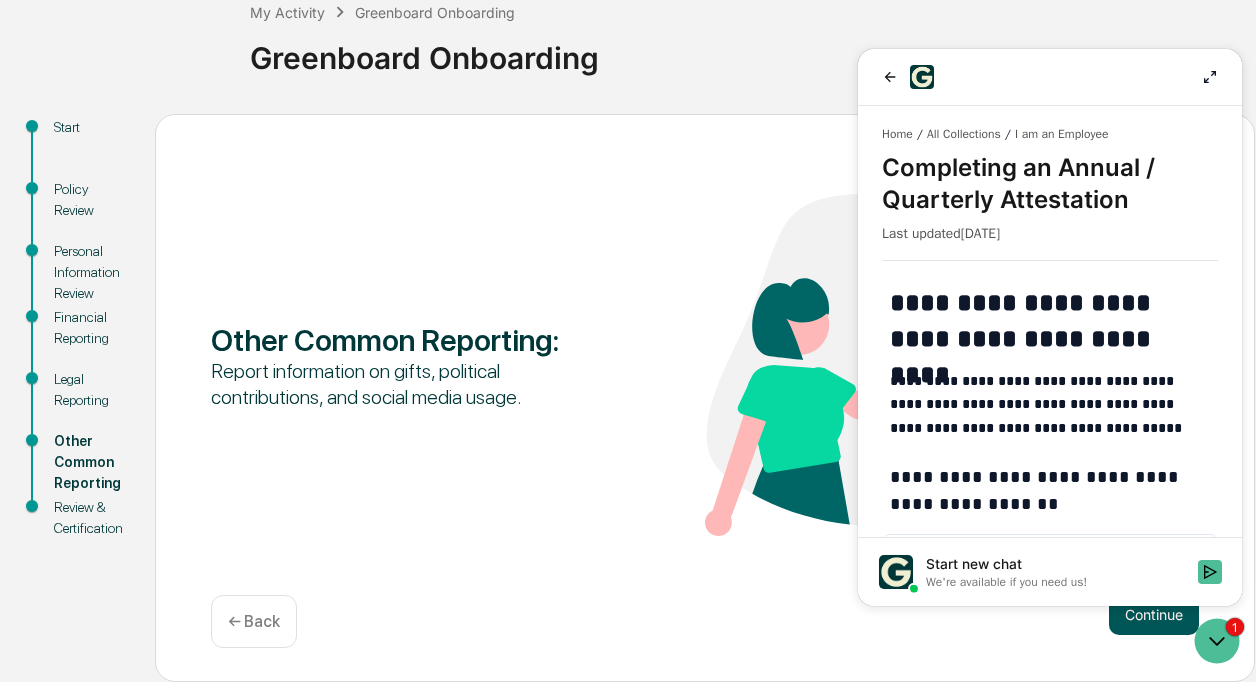click on "Continue" at bounding box center [1154, 615] 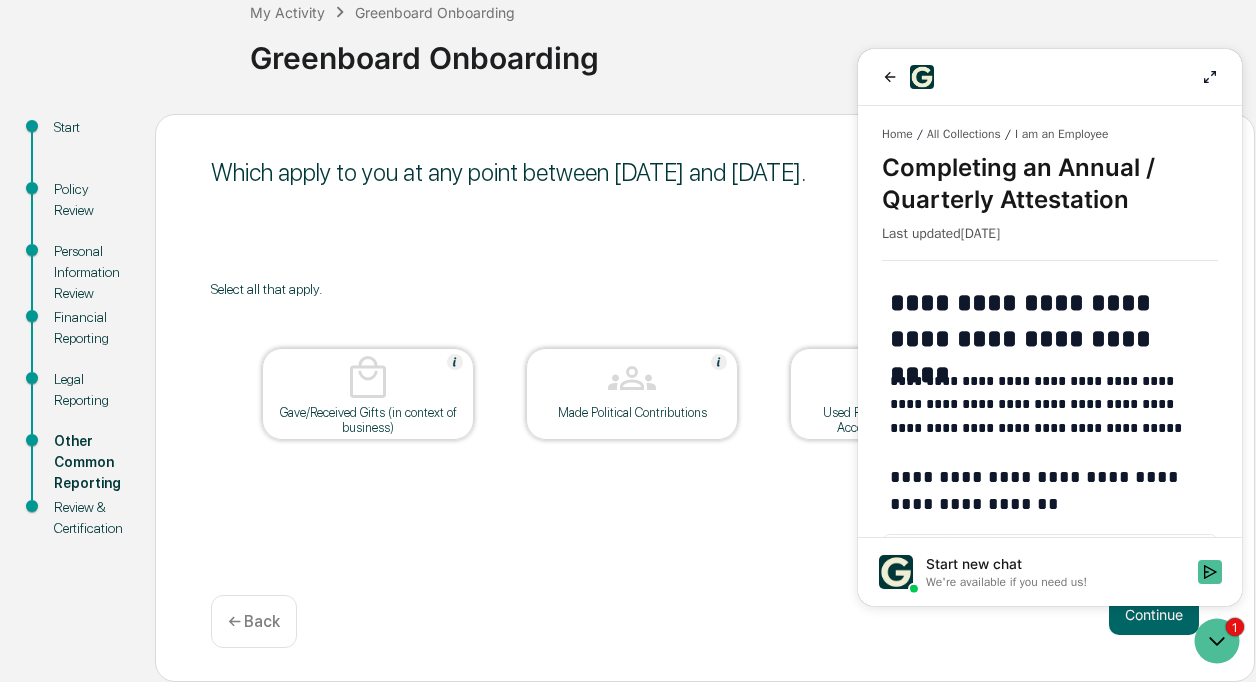 click on "Continue" at bounding box center [1154, 615] 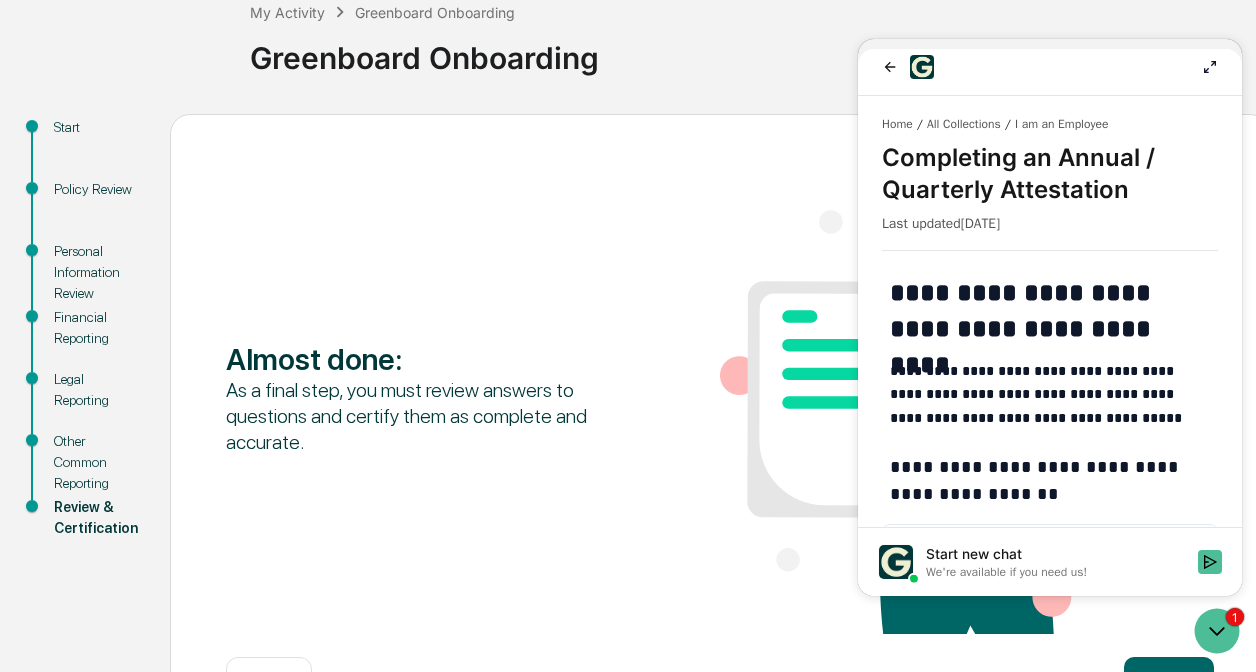 scroll, scrollTop: 197, scrollLeft: 0, axis: vertical 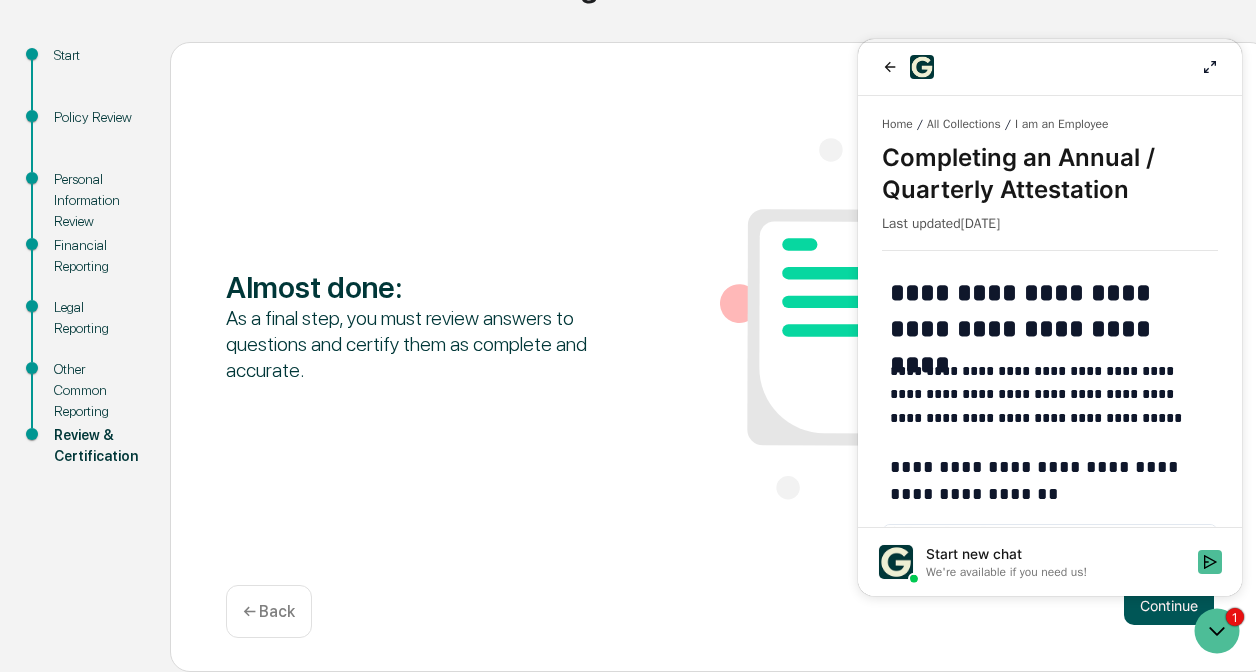 click on "Continue" at bounding box center (1169, 605) 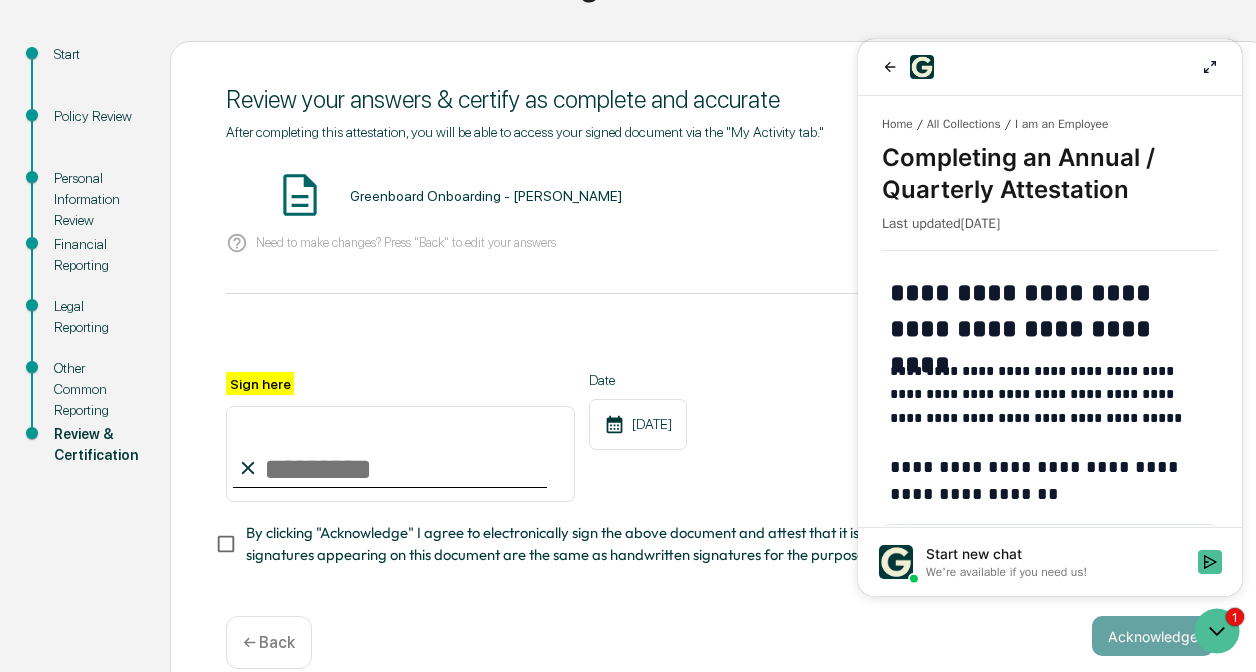 click on "Need to make changes? Press "Back" to edit your answers" at bounding box center (406, 242) 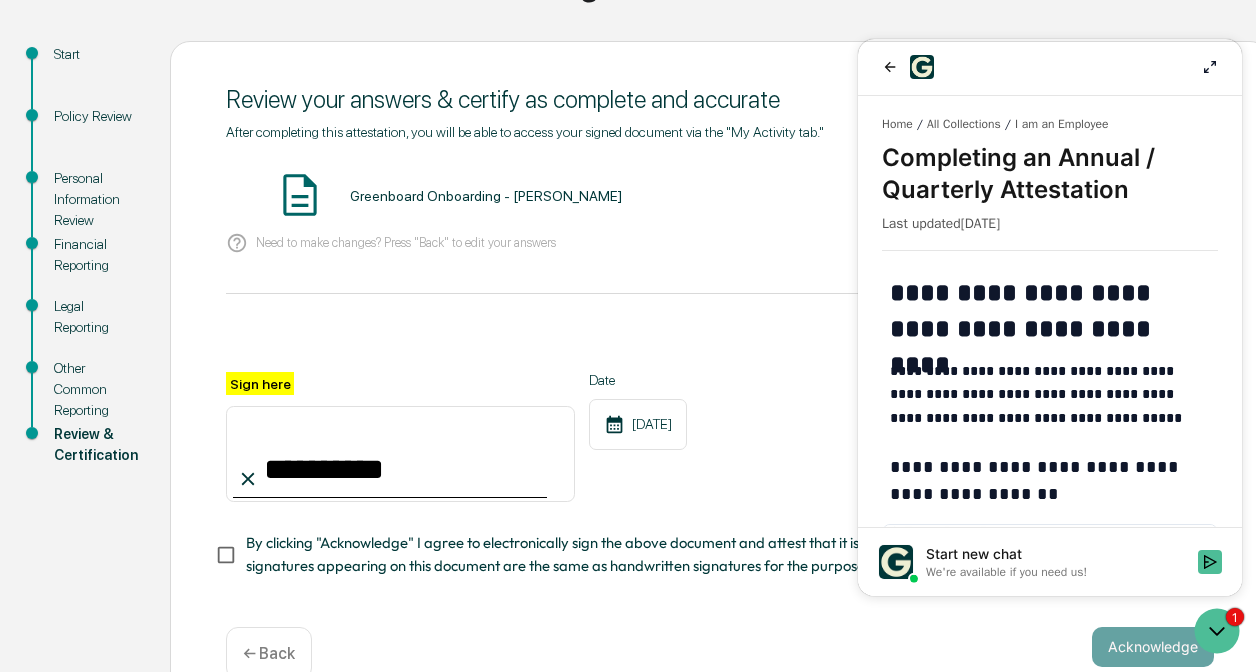type on "**********" 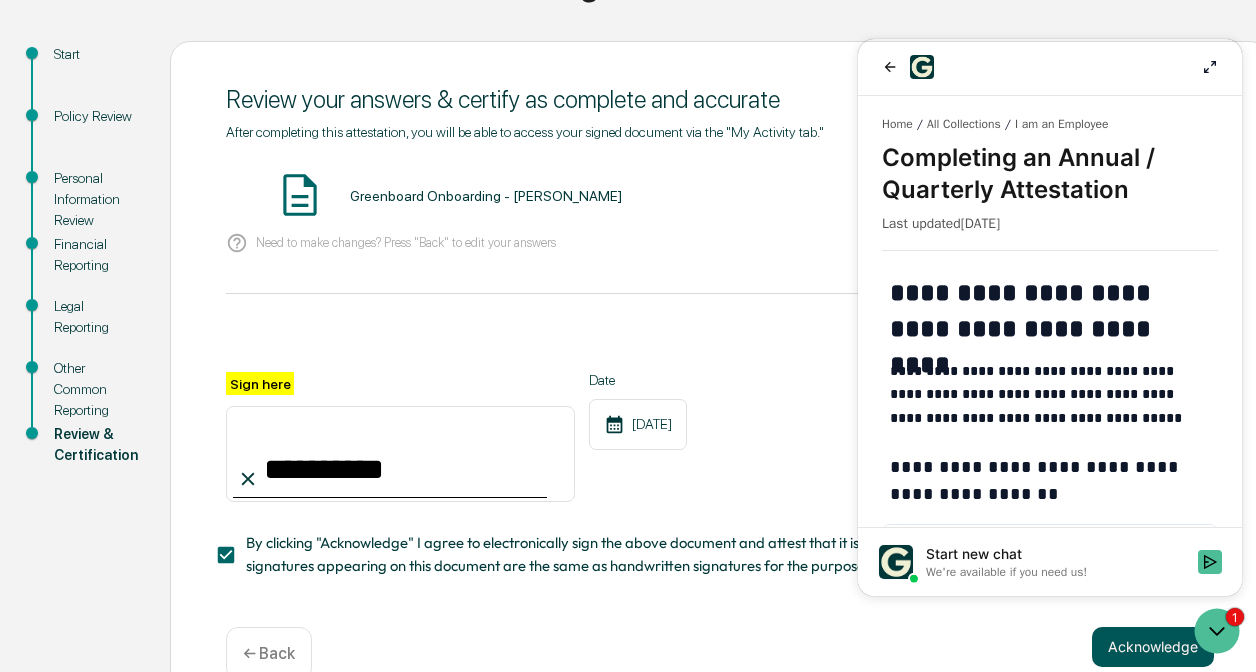 click on "Acknowledge" at bounding box center (1153, 647) 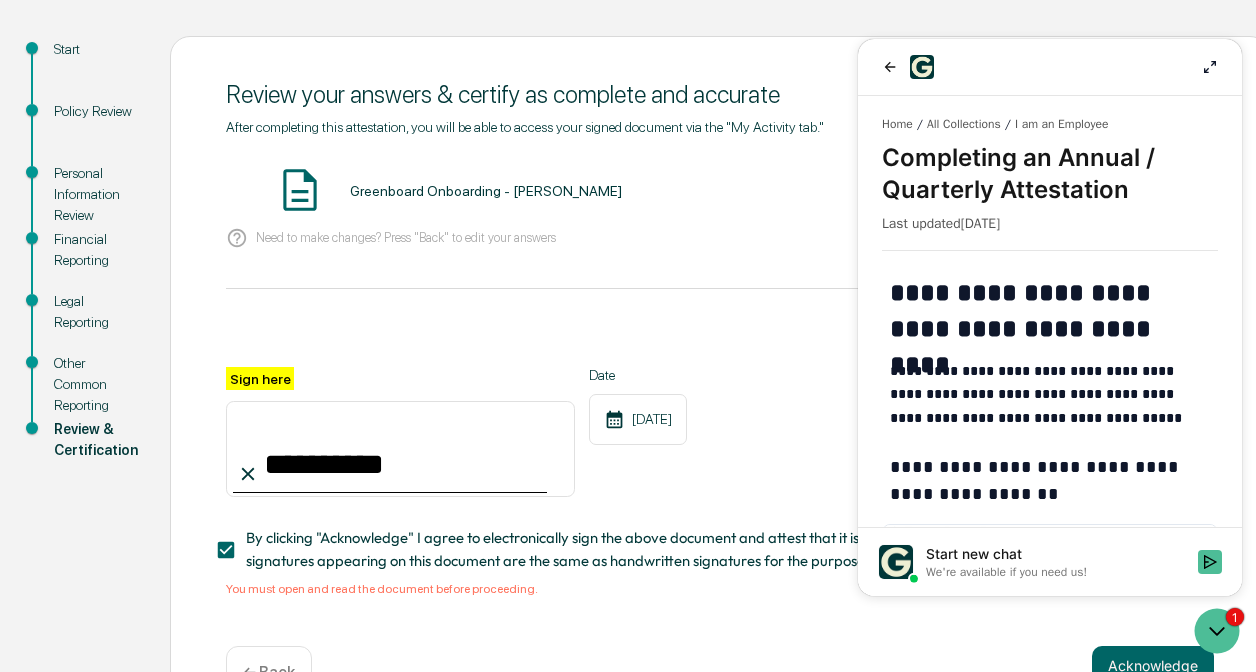 scroll, scrollTop: 170, scrollLeft: 0, axis: vertical 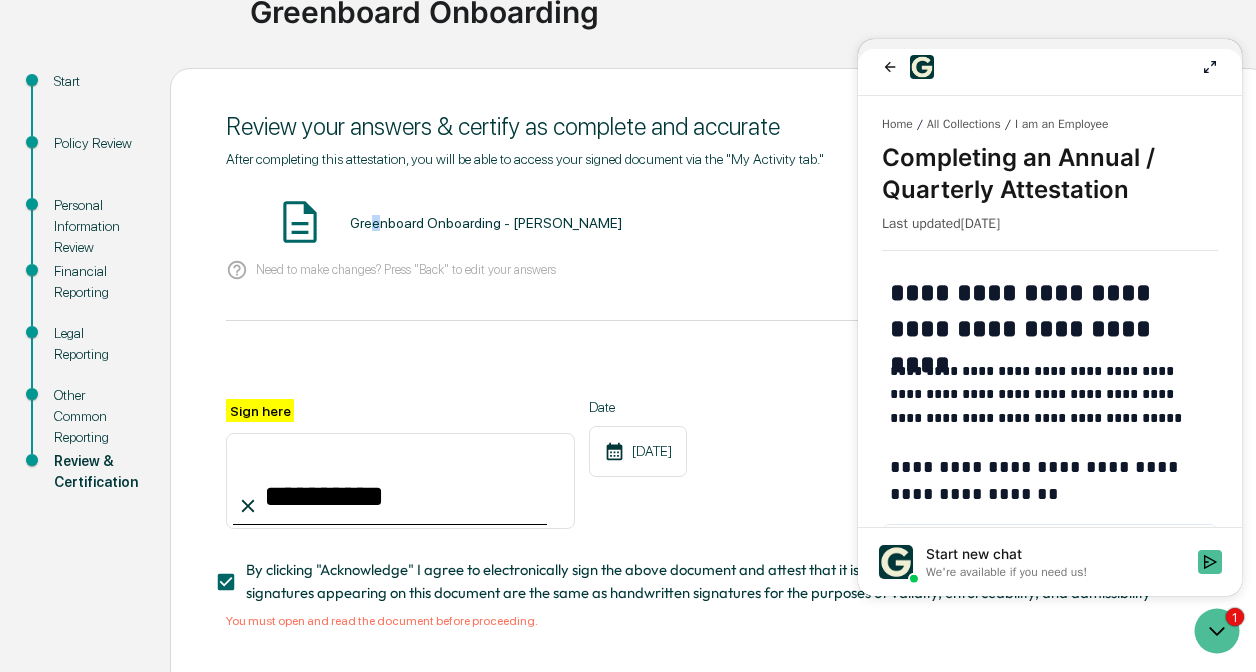 click on "Greenboard Onboarding - [PERSON_NAME]" at bounding box center (486, 223) 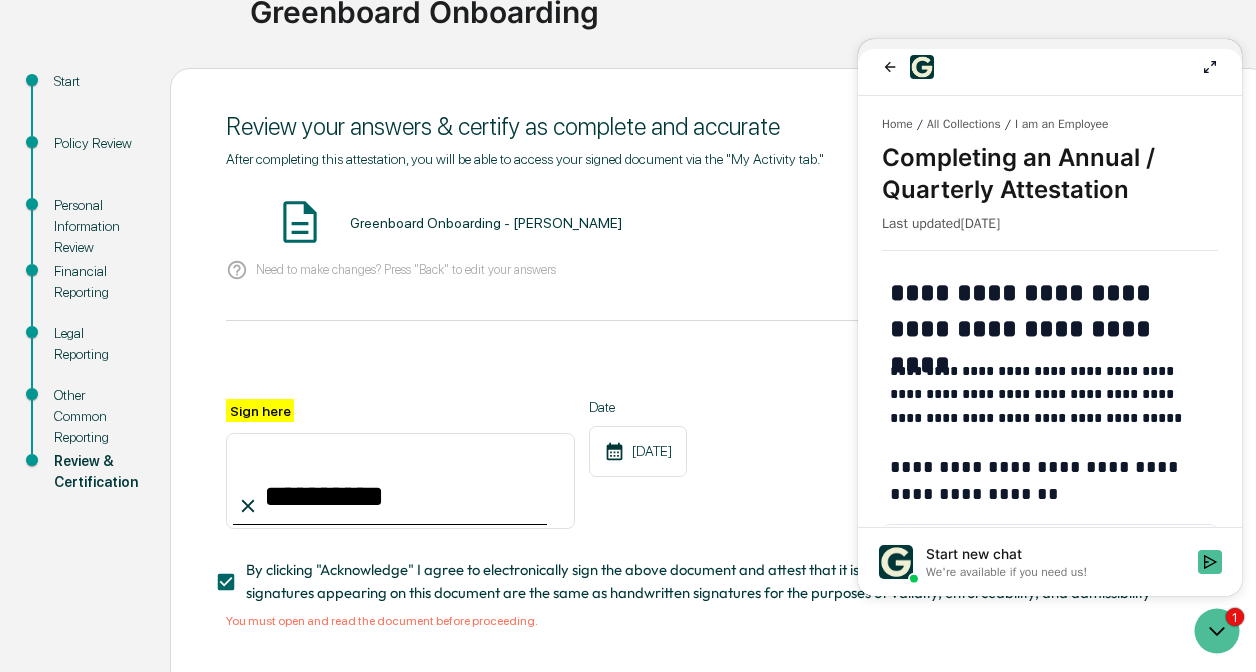 click on "Start" at bounding box center (96, 81) 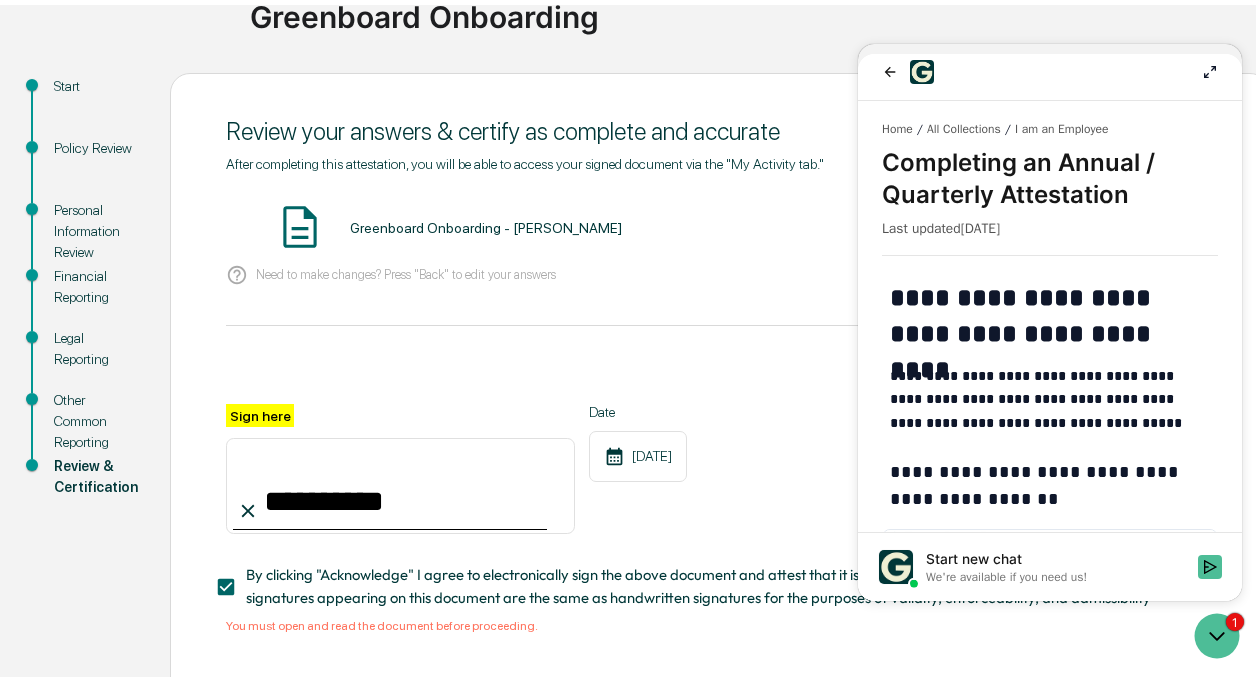 scroll, scrollTop: 124, scrollLeft: 0, axis: vertical 